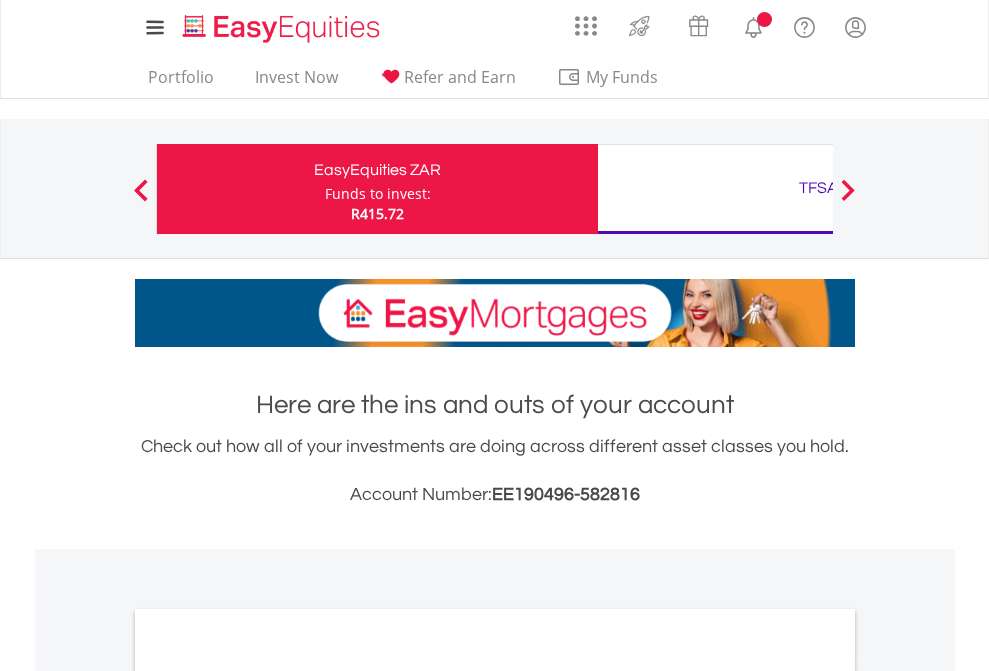 scroll, scrollTop: 0, scrollLeft: 0, axis: both 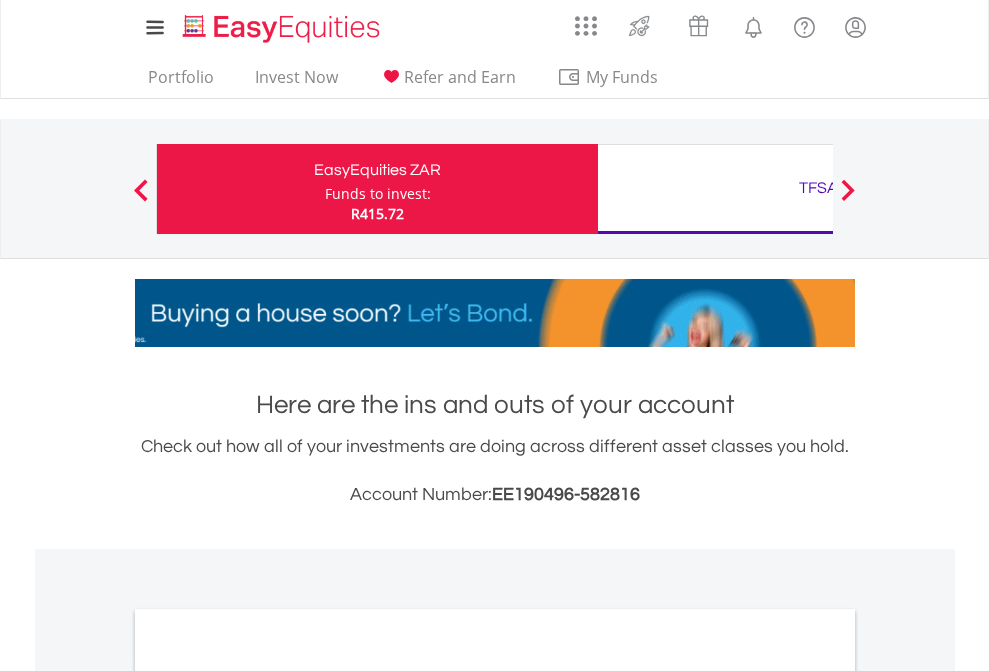 click on "Funds to invest:" at bounding box center [378, 194] 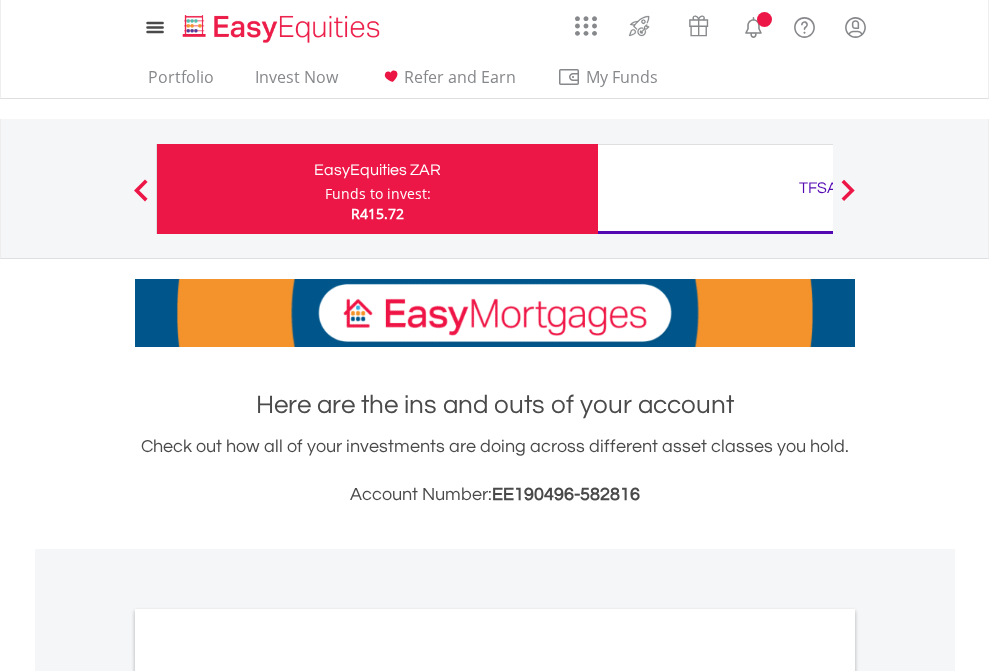 scroll, scrollTop: 0, scrollLeft: 0, axis: both 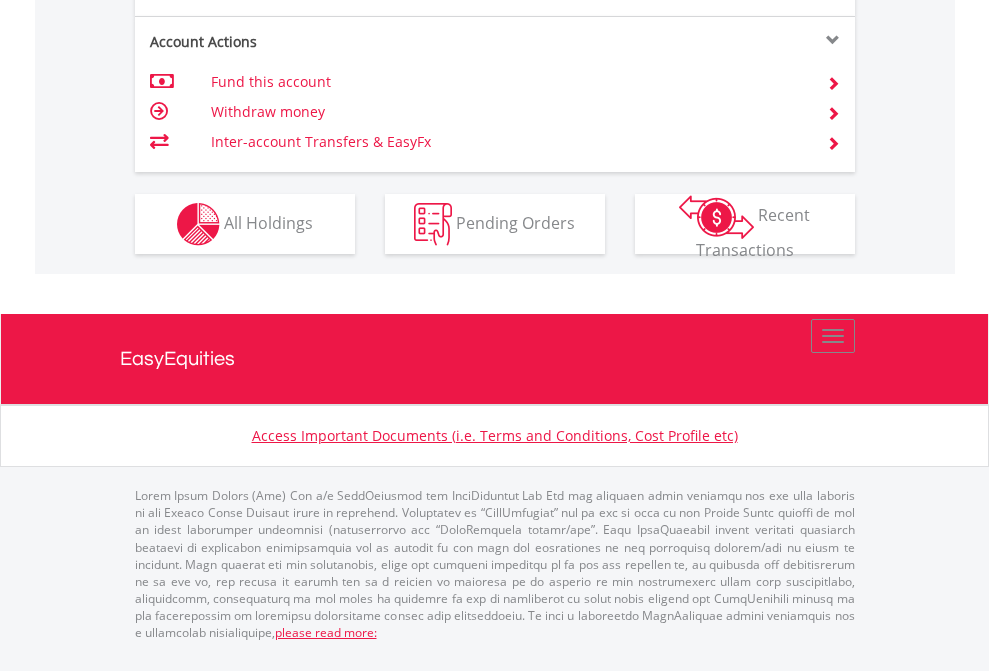 click on "Investment types" at bounding box center [706, -337] 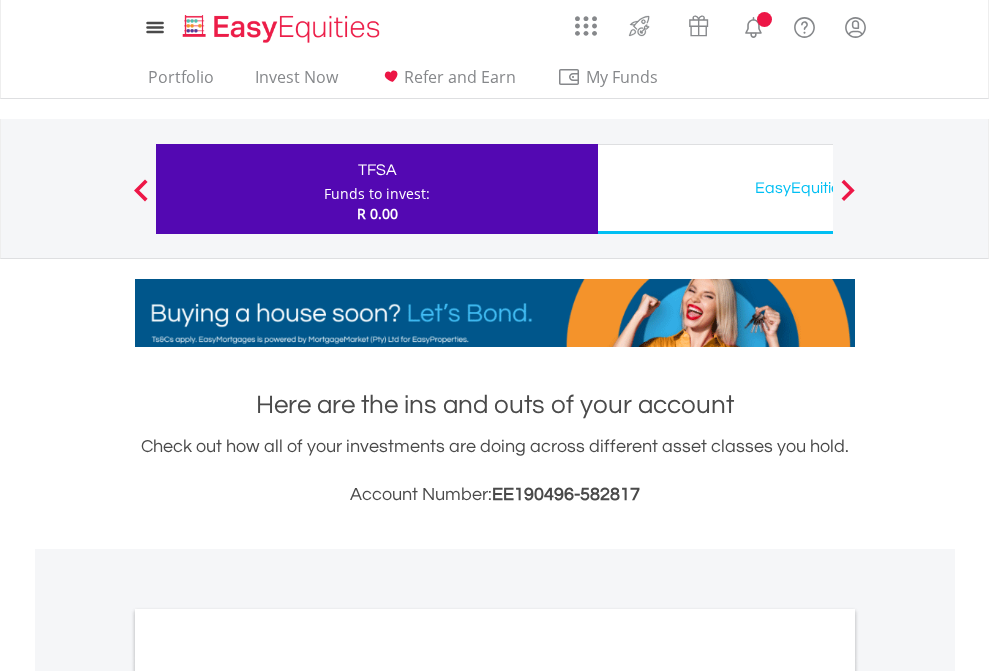 scroll, scrollTop: 0, scrollLeft: 0, axis: both 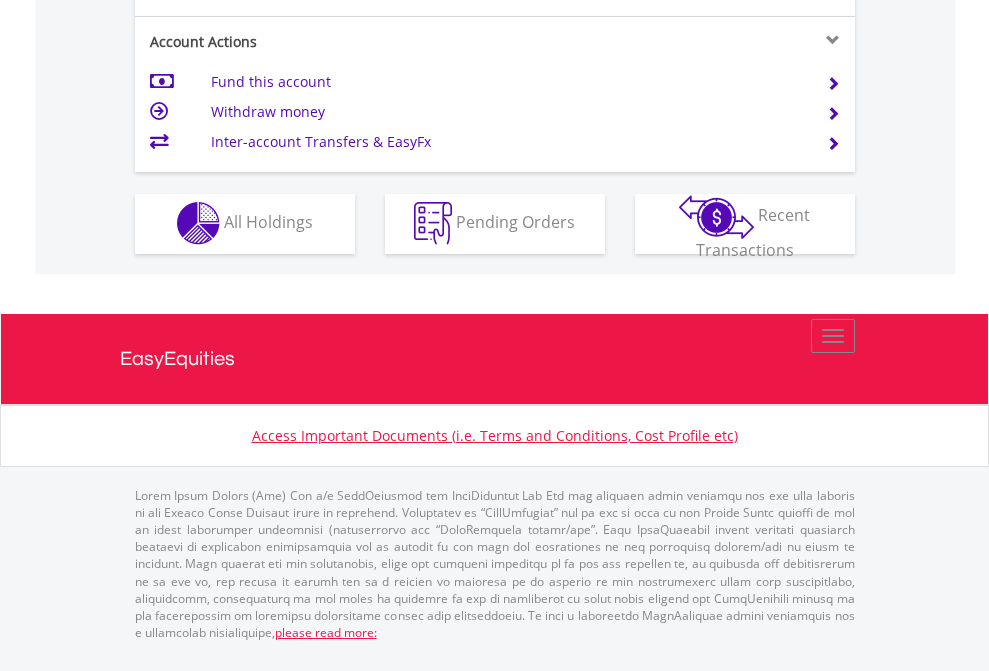 click on "Investment types" at bounding box center (706, -353) 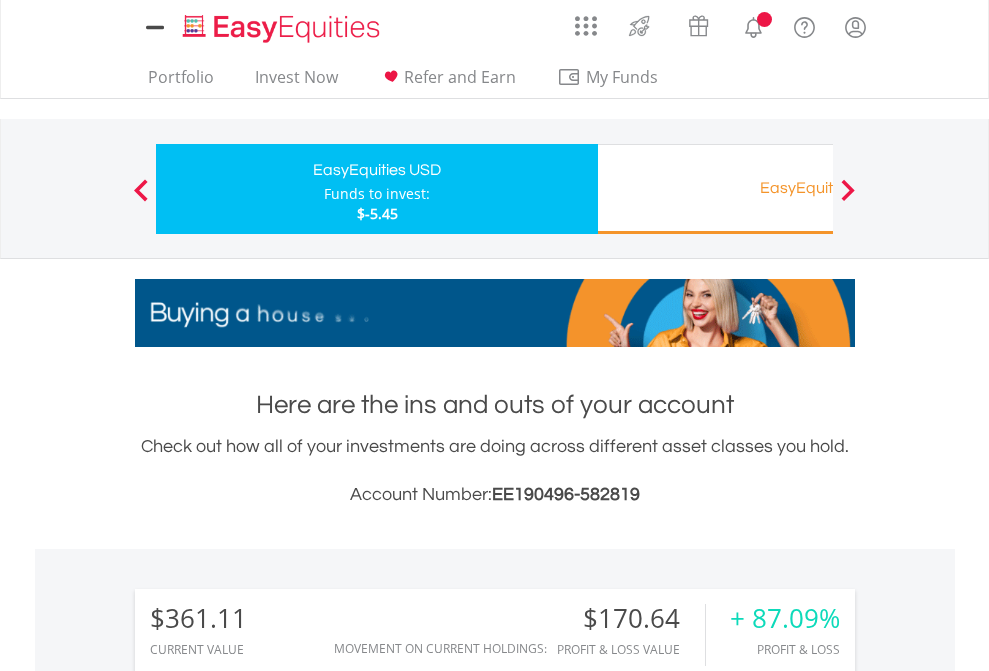 scroll, scrollTop: 0, scrollLeft: 0, axis: both 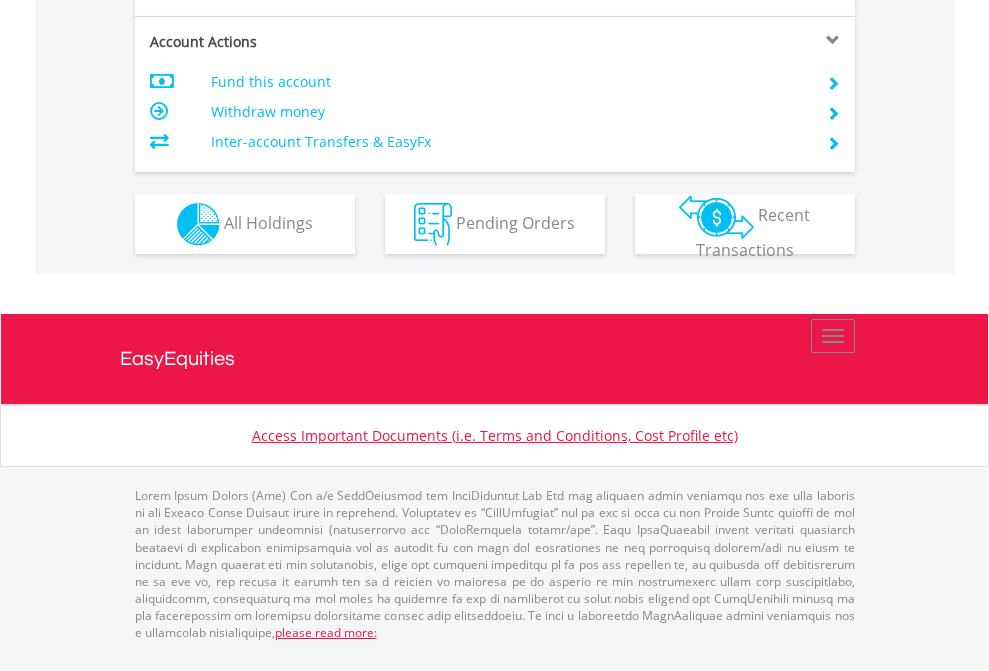 click on "Investment types" at bounding box center (706, -337) 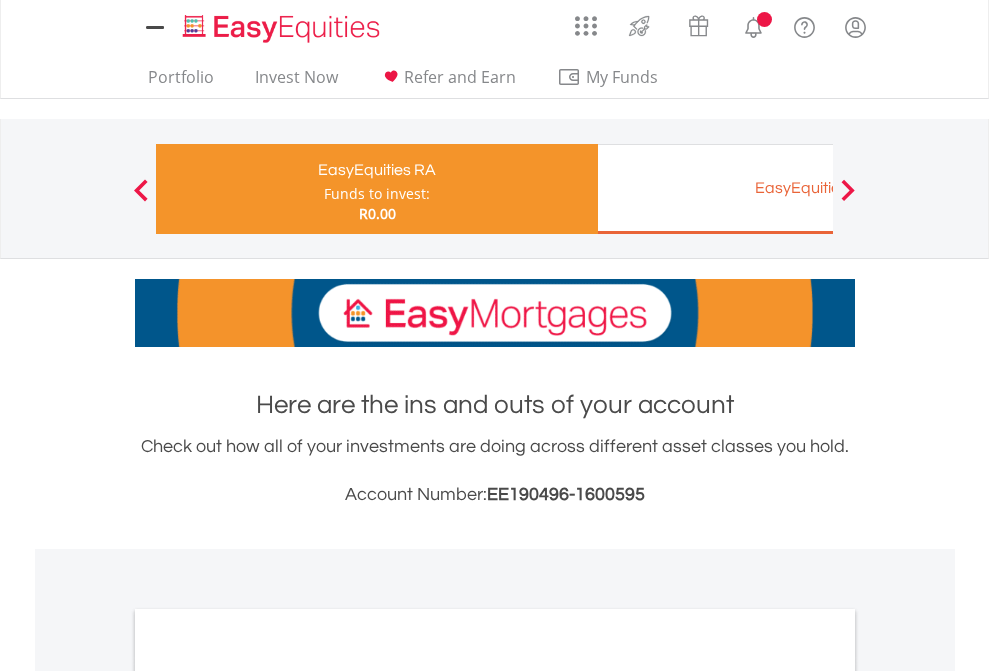 scroll, scrollTop: 0, scrollLeft: 0, axis: both 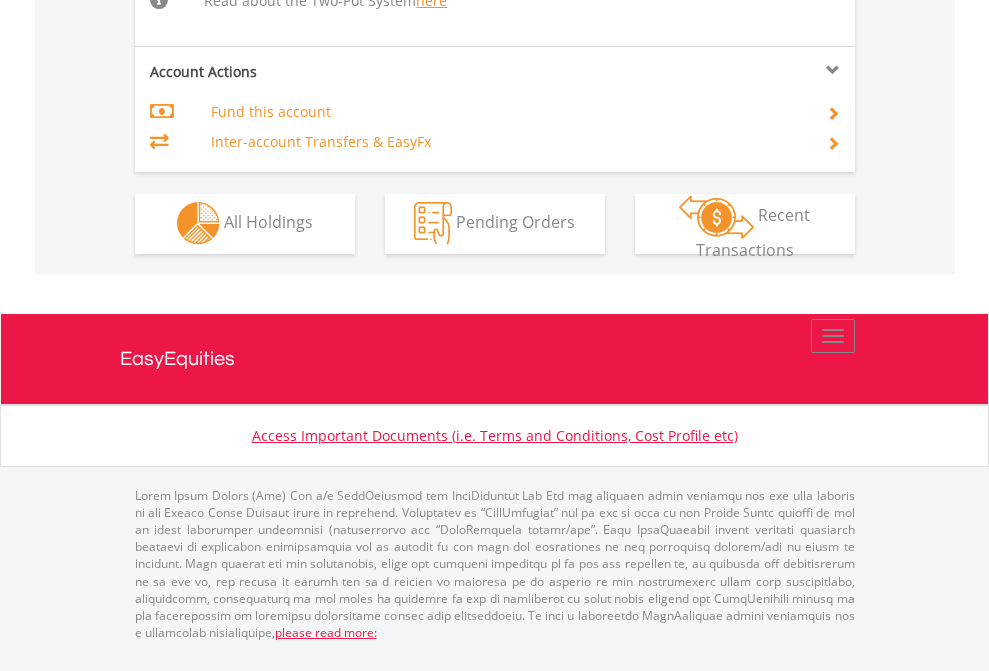 click on "Investment types" at bounding box center [706, -534] 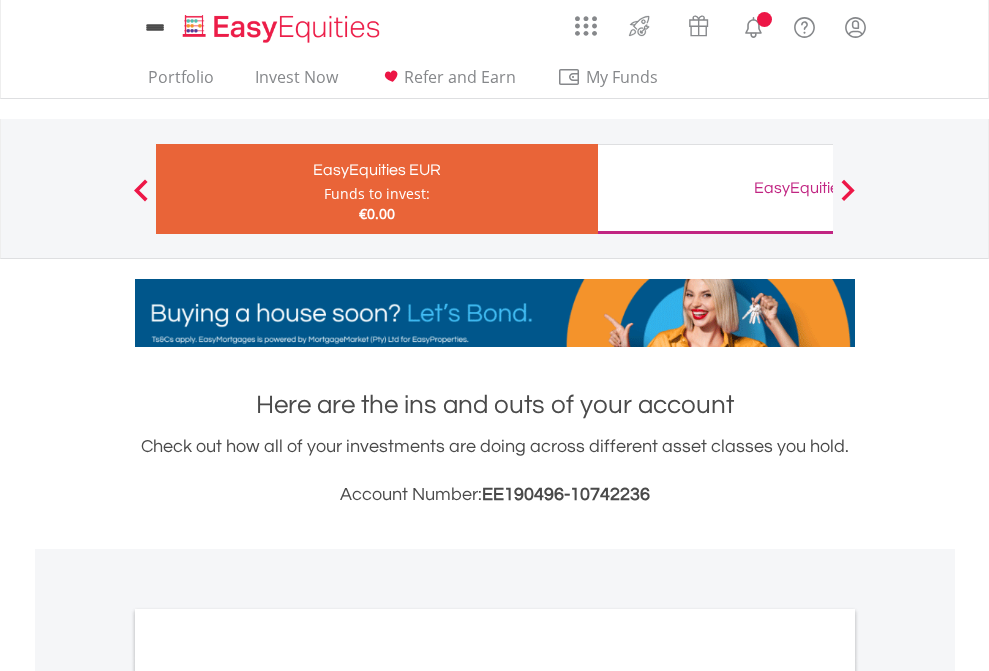 scroll, scrollTop: 0, scrollLeft: 0, axis: both 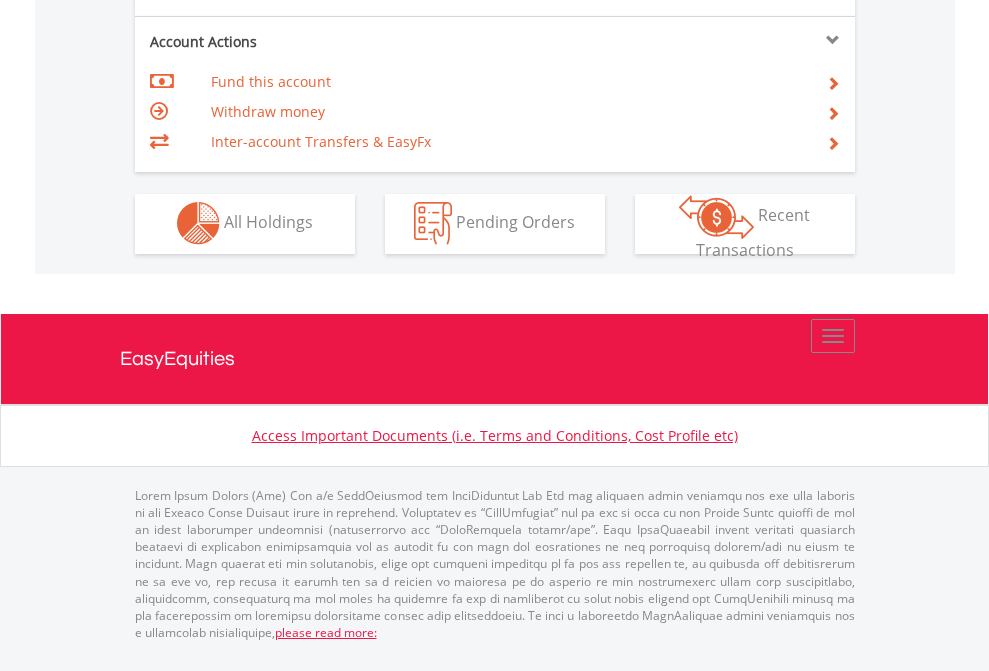 click on "Investment types" at bounding box center (706, -353) 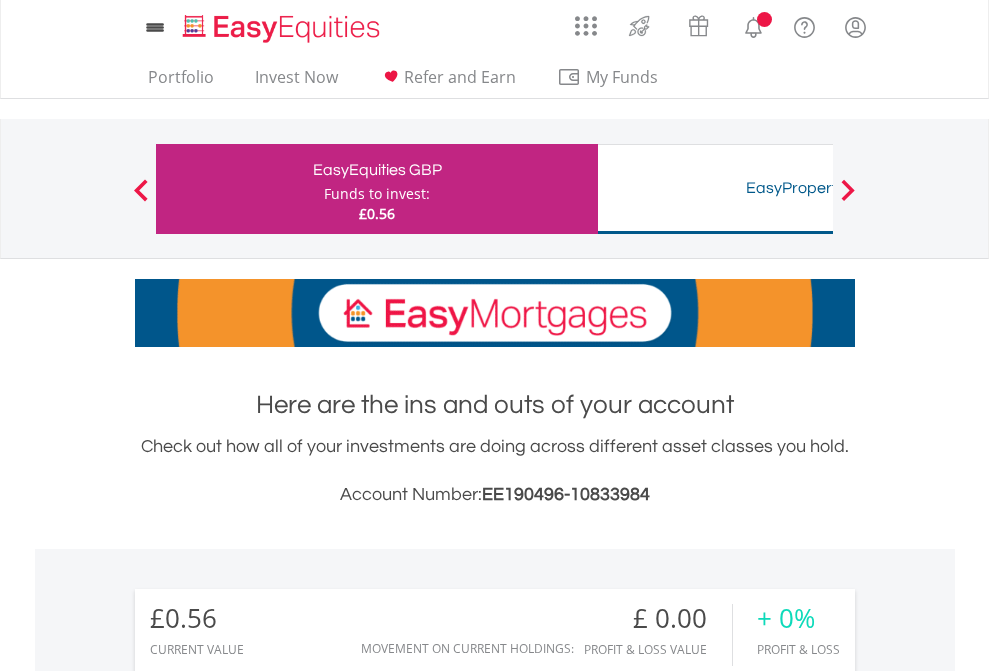 scroll, scrollTop: 0, scrollLeft: 0, axis: both 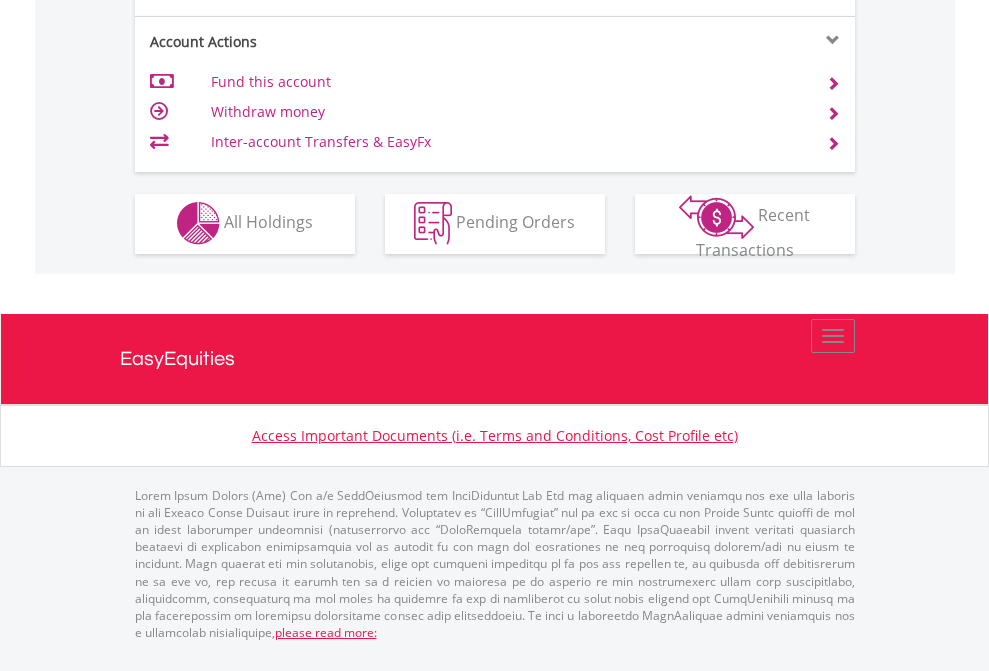 click on "Investment types" at bounding box center (706, -353) 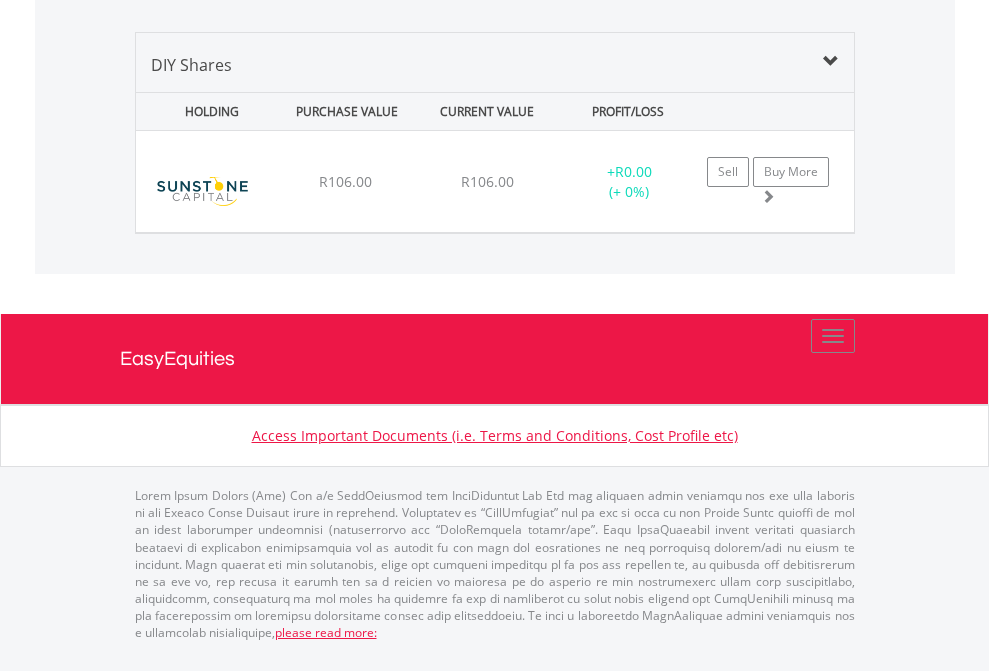 click on "TFSA" at bounding box center (818, -968) 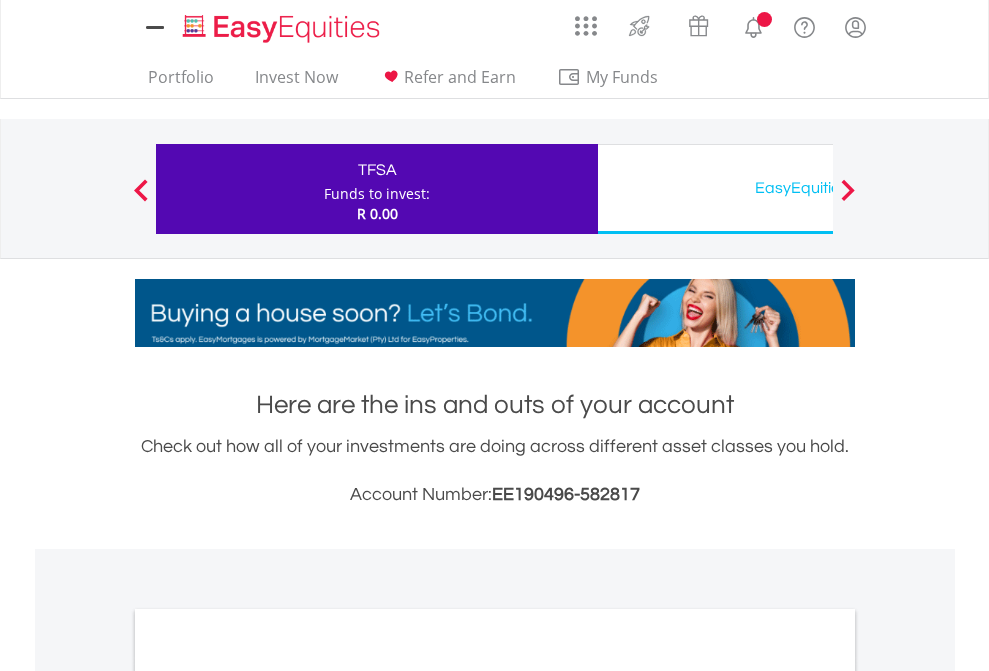 click on "All Holdings" at bounding box center (268, 1096) 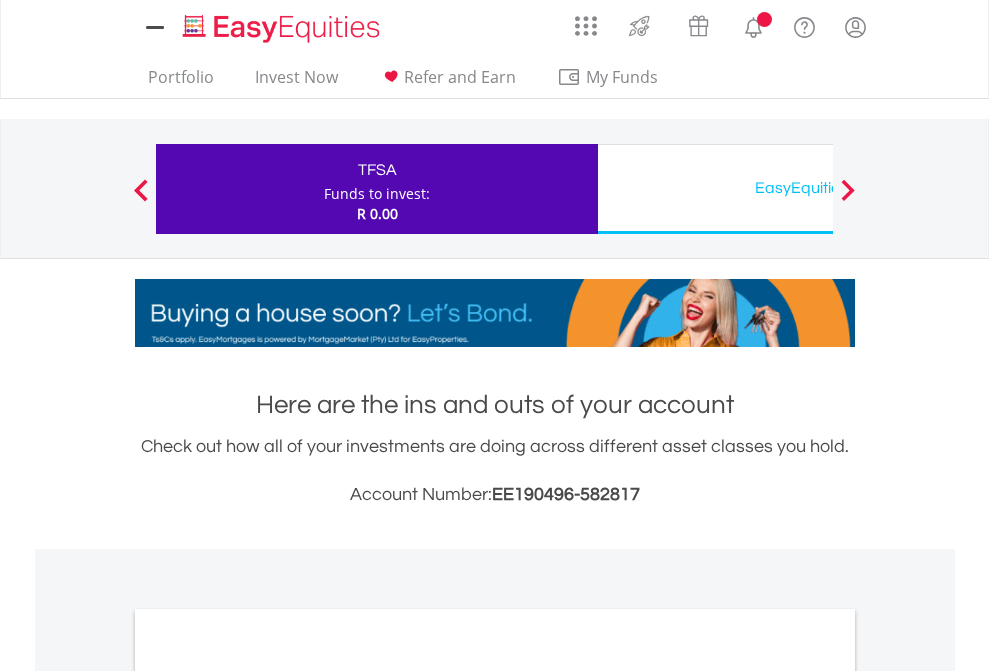 scroll, scrollTop: 1202, scrollLeft: 0, axis: vertical 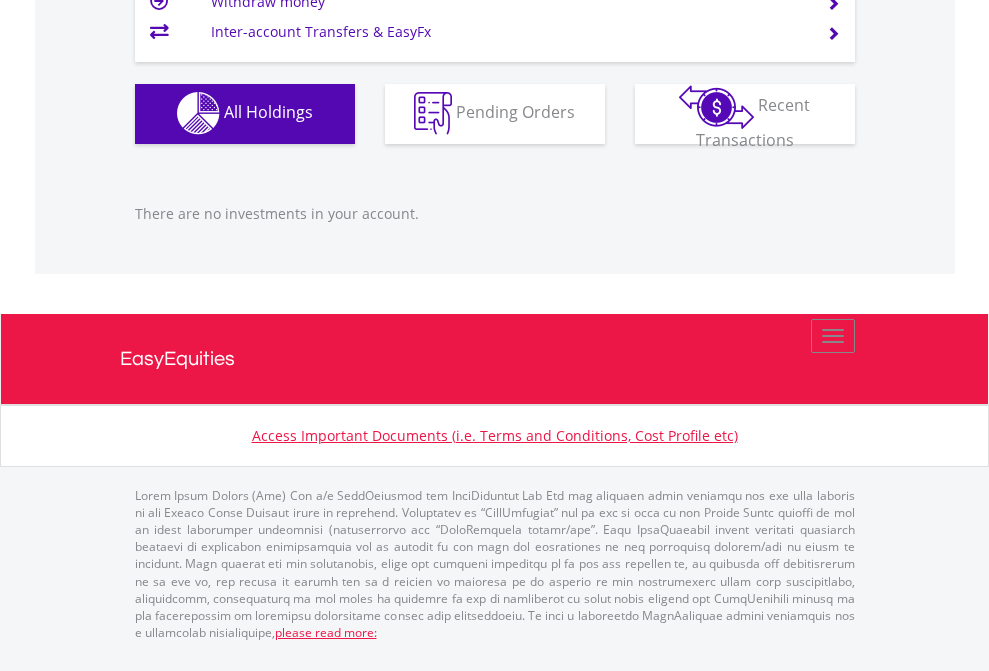 click on "EasyEquities USD" at bounding box center [818, -1142] 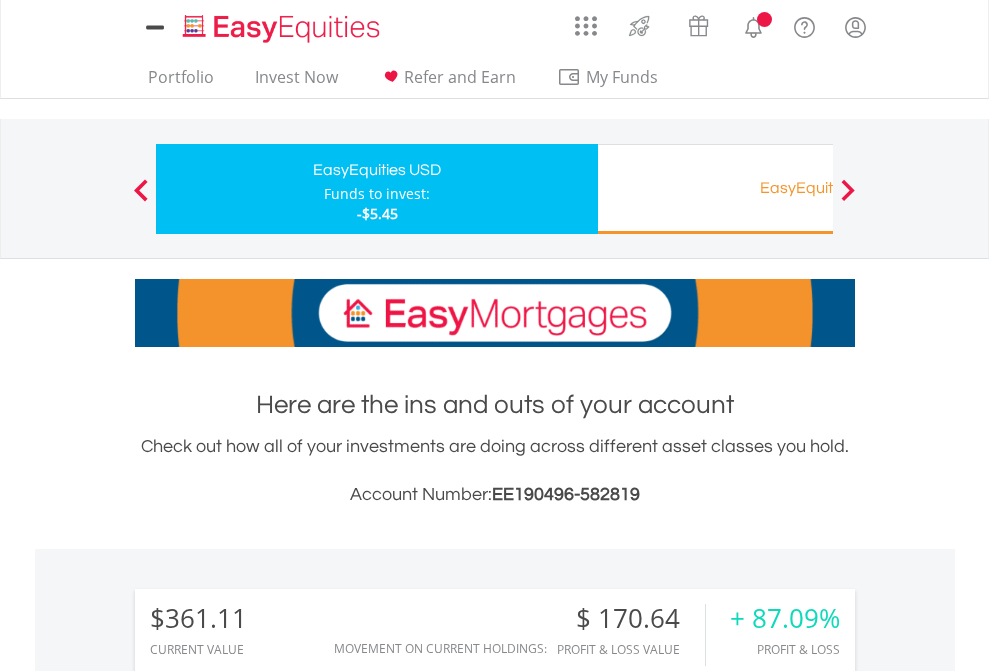 click on "All Holdings" at bounding box center [268, 1466] 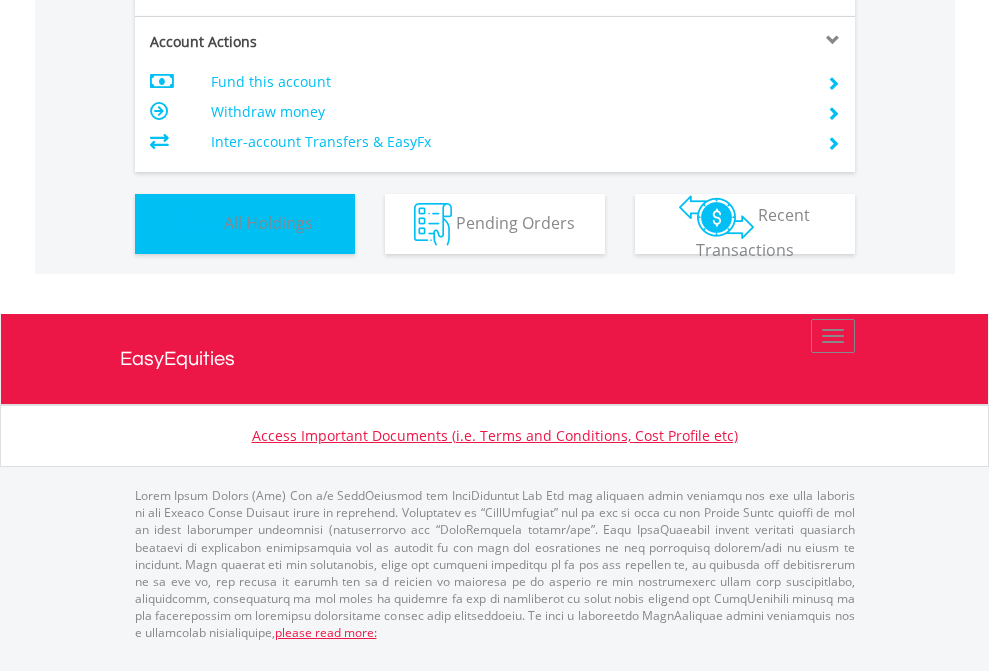 scroll, scrollTop: 1493, scrollLeft: 0, axis: vertical 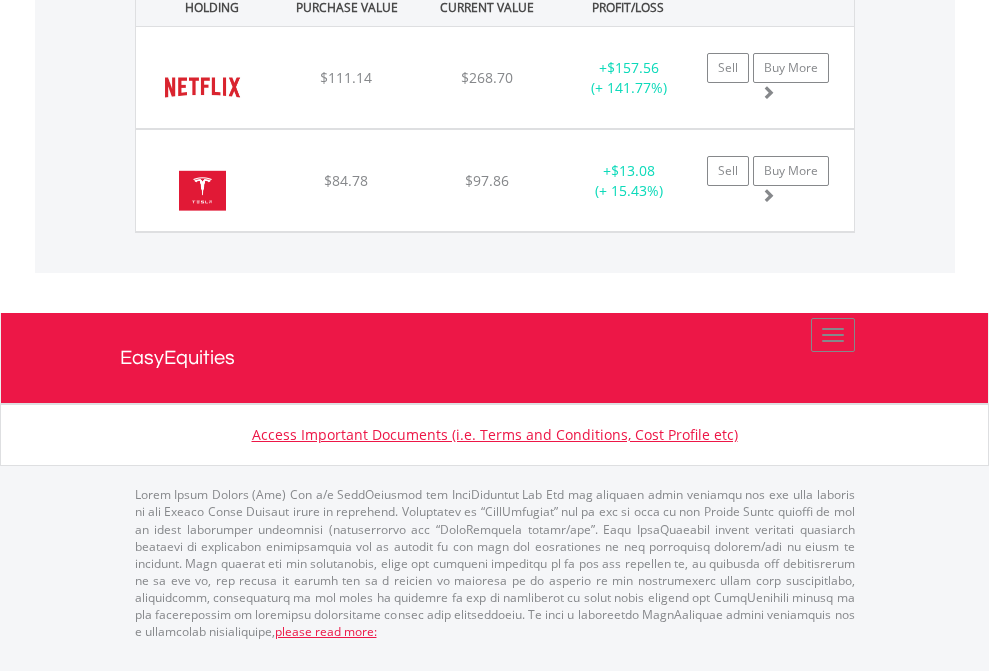 click on "EasyEquities RA" at bounding box center [818, -1442] 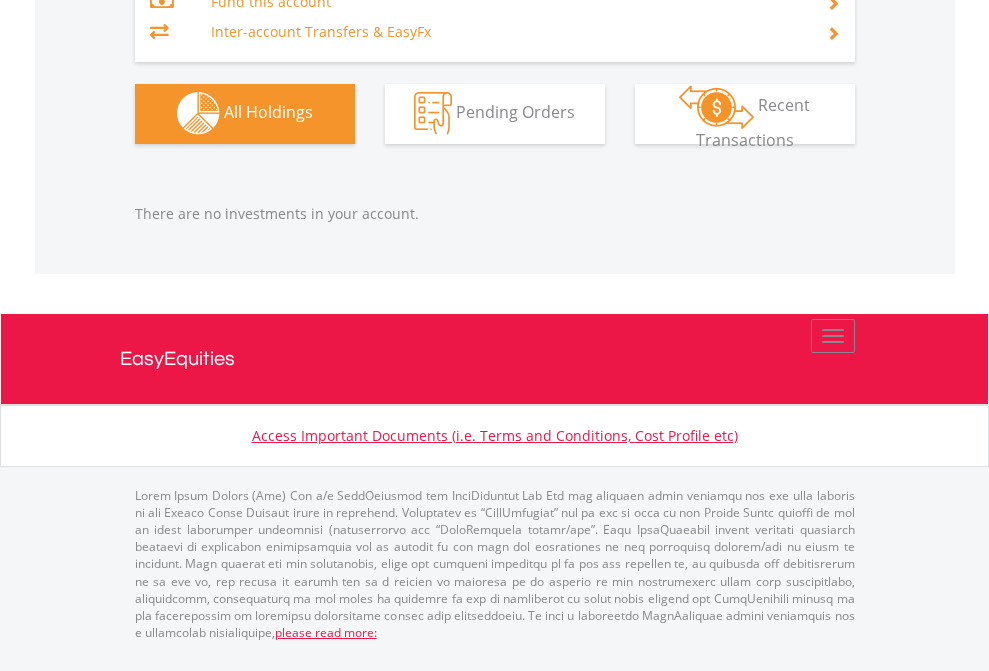 scroll, scrollTop: 1980, scrollLeft: 0, axis: vertical 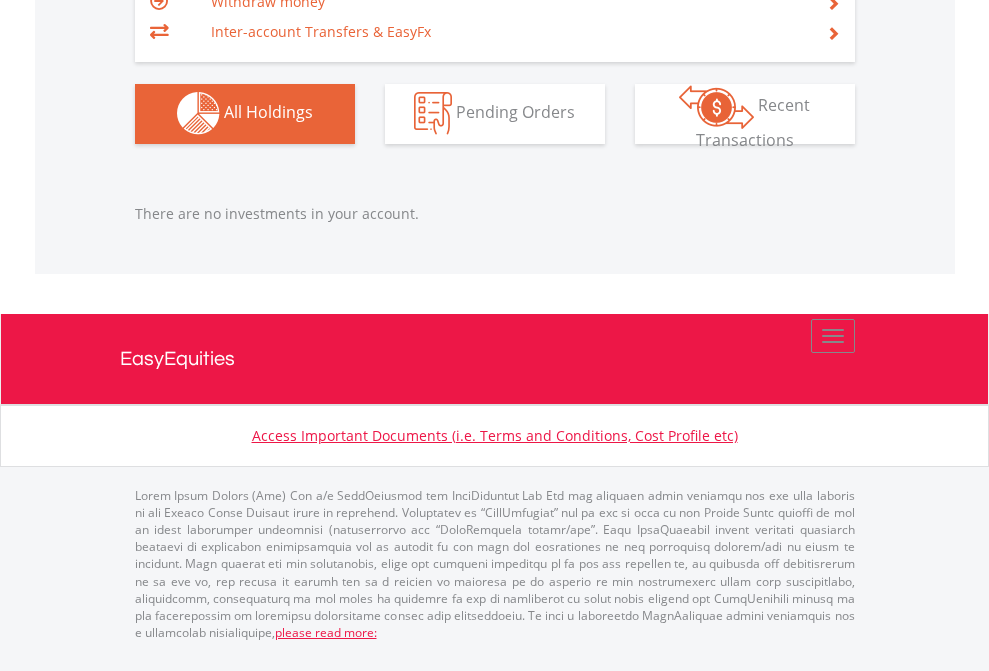 click on "EasyEquities GBP" at bounding box center (818, -1142) 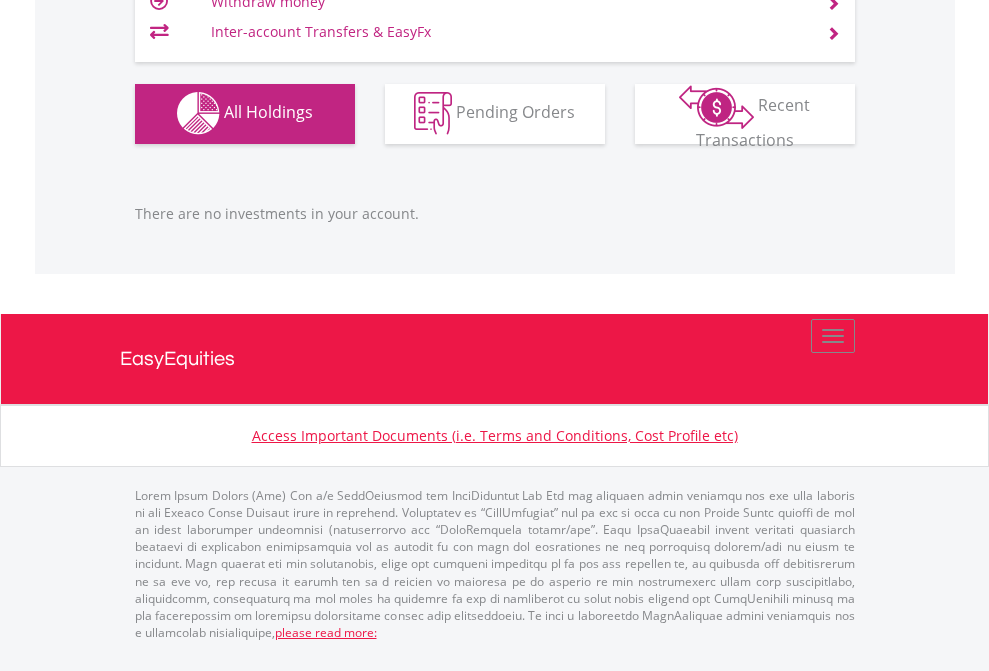 scroll, scrollTop: 1980, scrollLeft: 0, axis: vertical 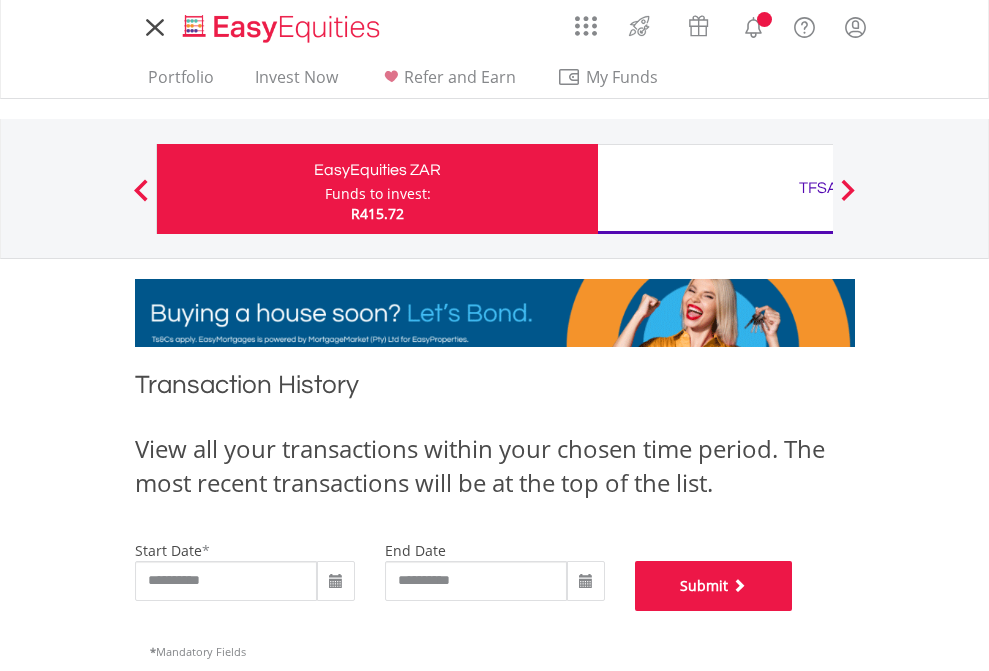 click on "Submit" at bounding box center (714, 586) 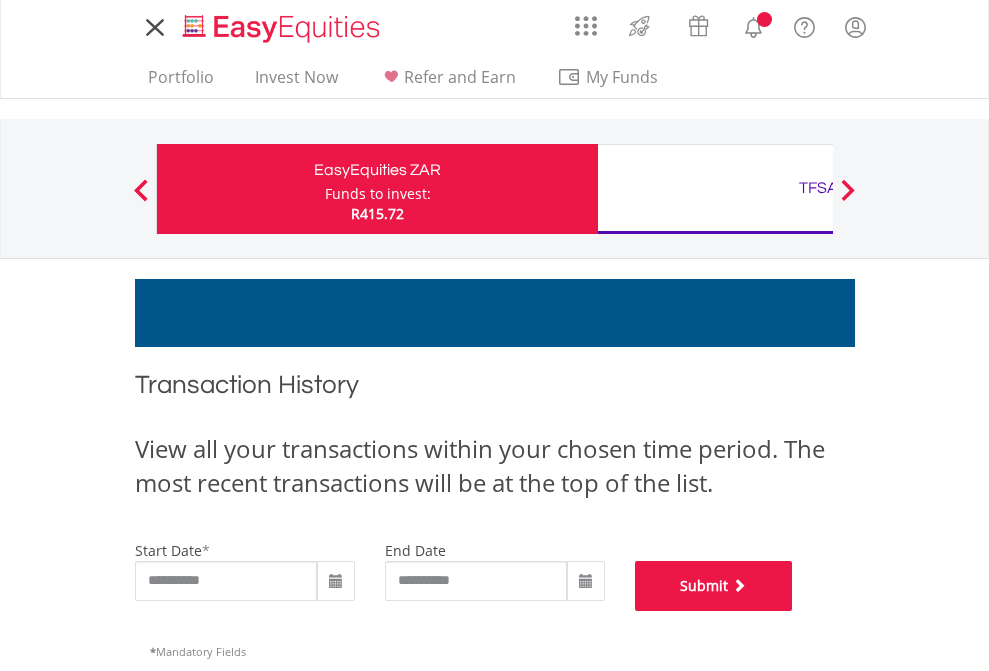 scroll, scrollTop: 811, scrollLeft: 0, axis: vertical 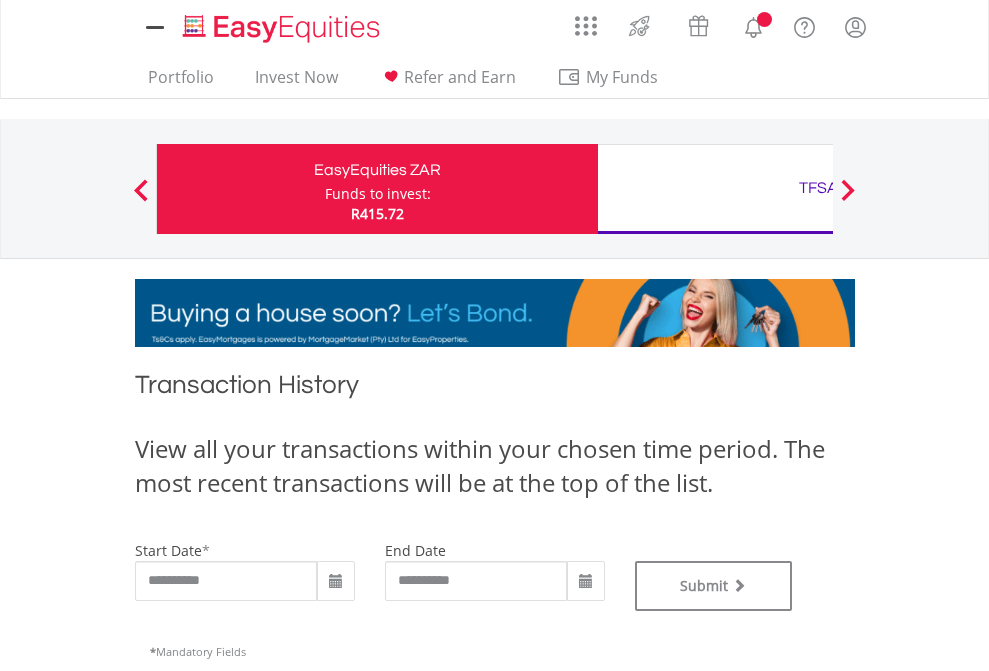 click on "TFSA" at bounding box center [818, 188] 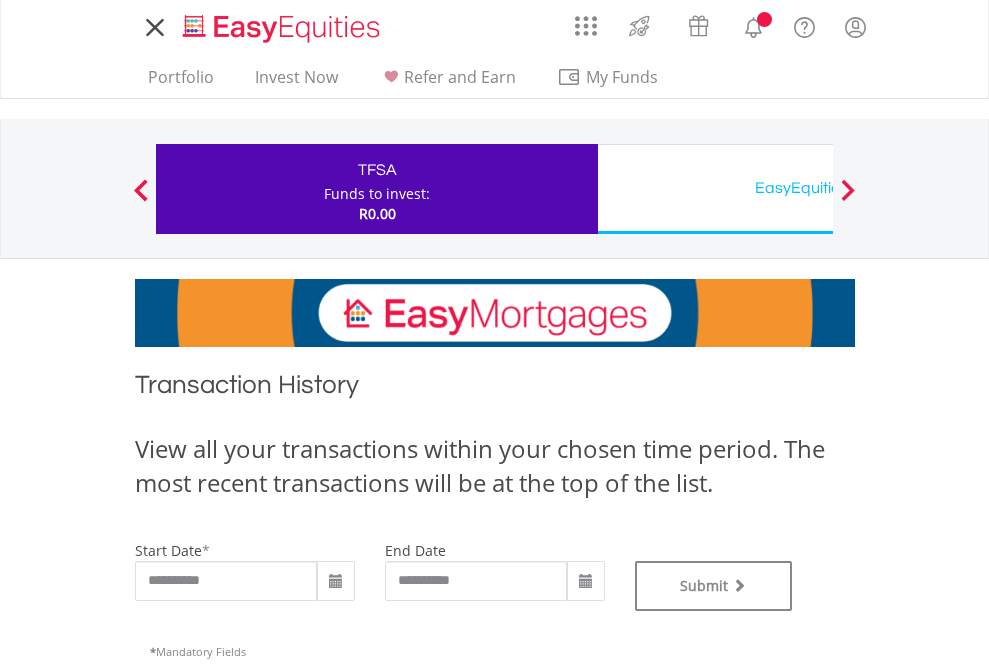 scroll, scrollTop: 0, scrollLeft: 0, axis: both 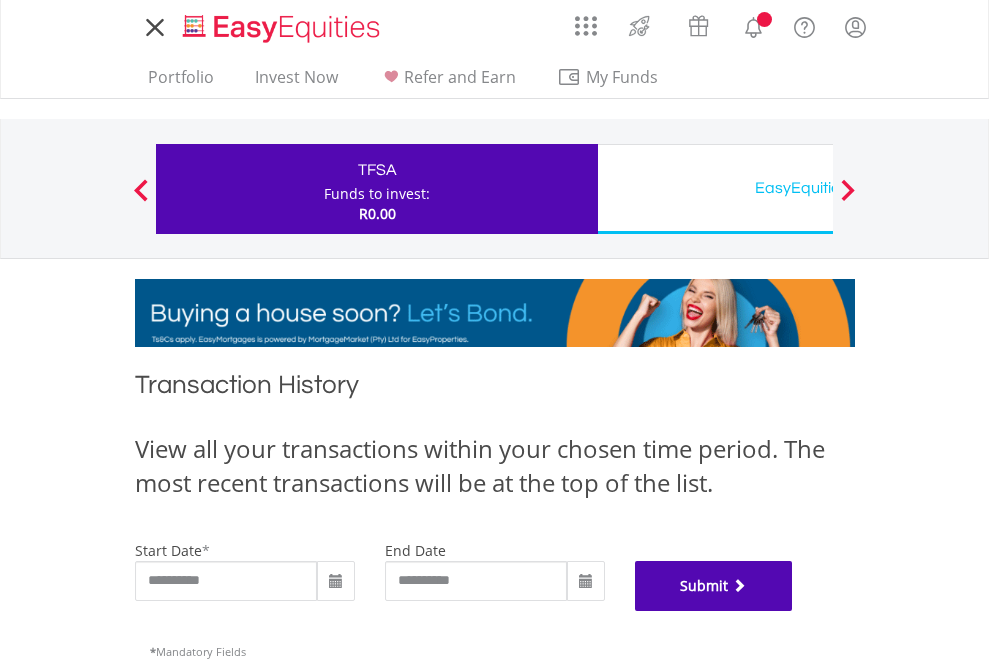 click on "Submit" at bounding box center (714, 586) 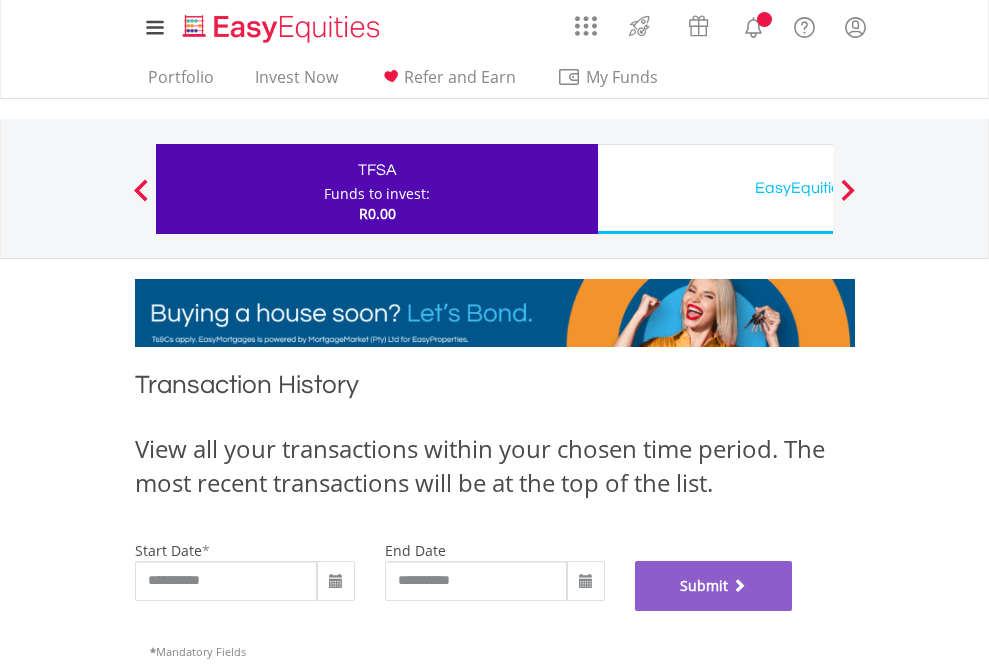 scroll, scrollTop: 811, scrollLeft: 0, axis: vertical 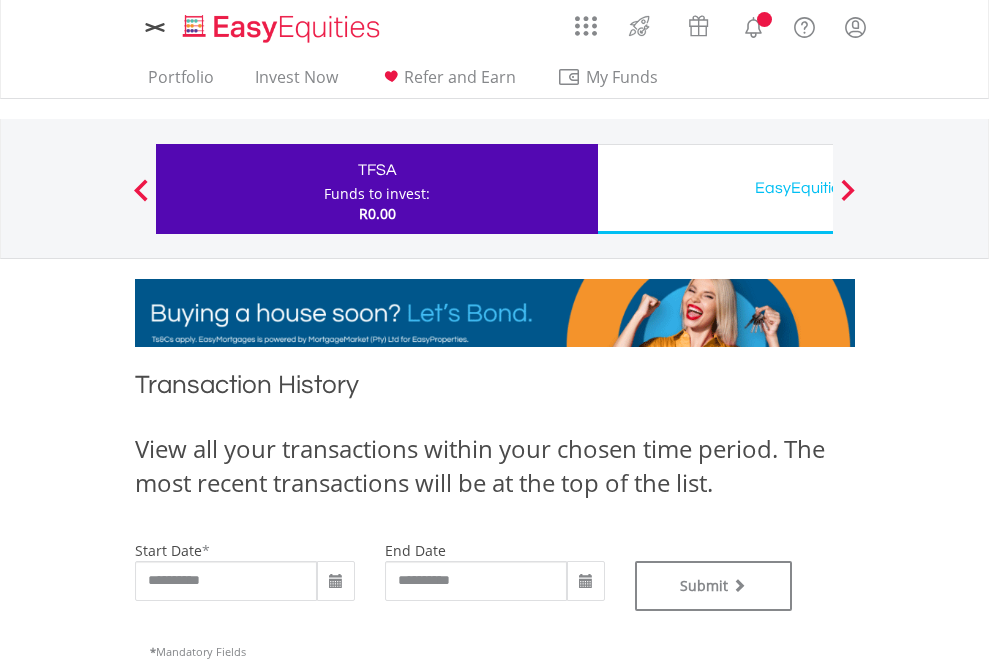 click on "EasyEquities USD" at bounding box center [818, 188] 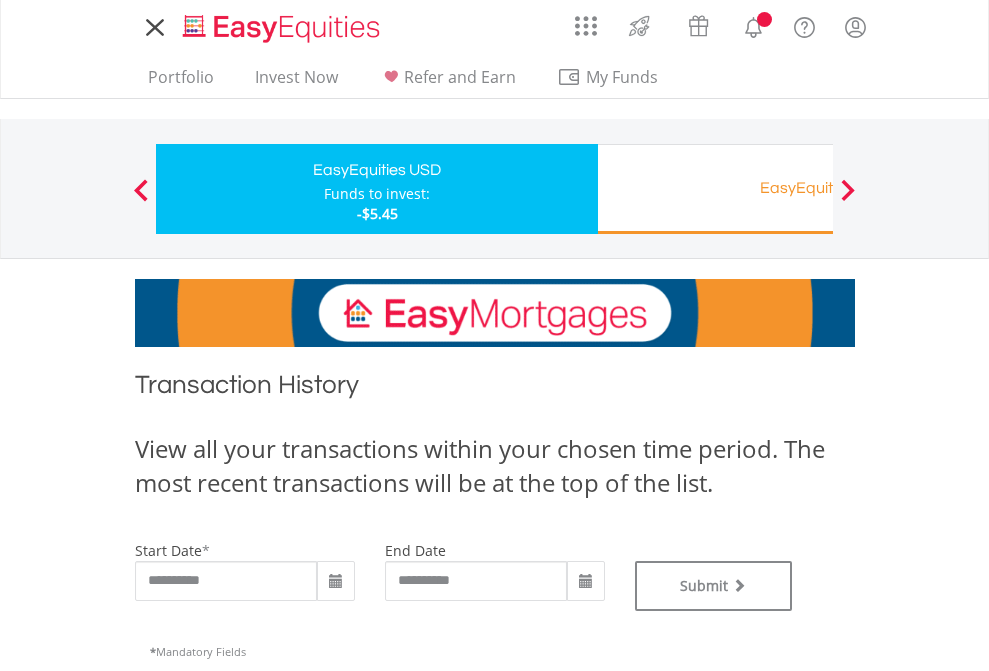 scroll, scrollTop: 0, scrollLeft: 0, axis: both 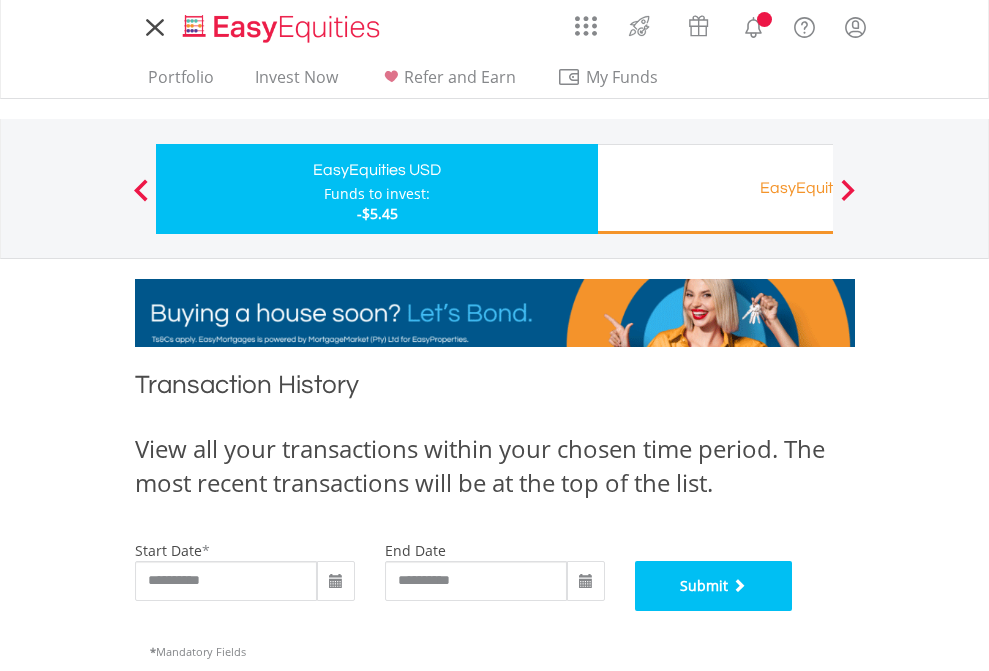 click on "Submit" at bounding box center (714, 586) 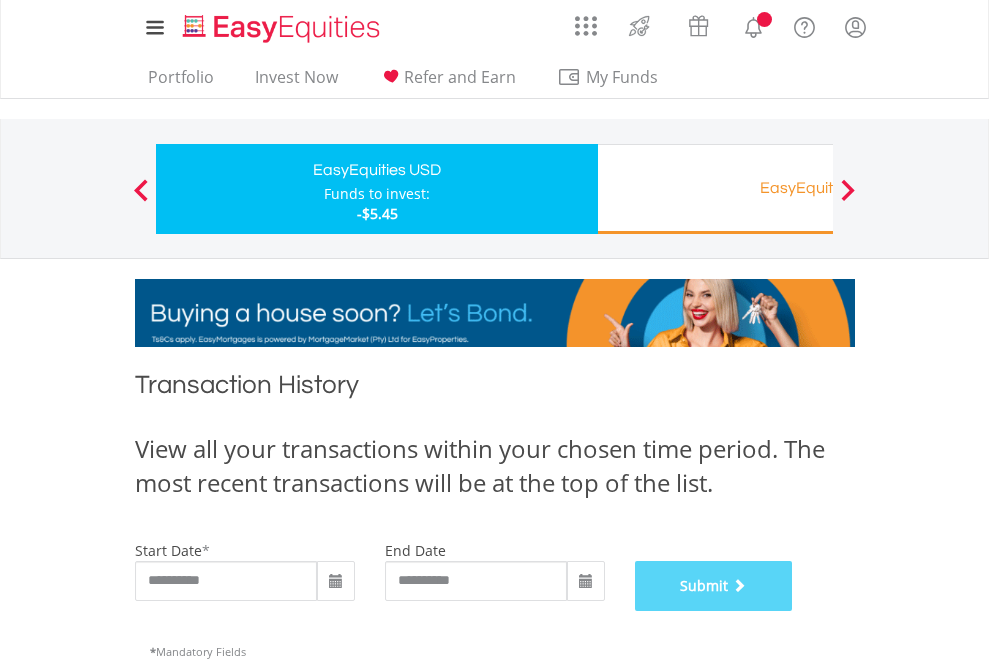 scroll, scrollTop: 811, scrollLeft: 0, axis: vertical 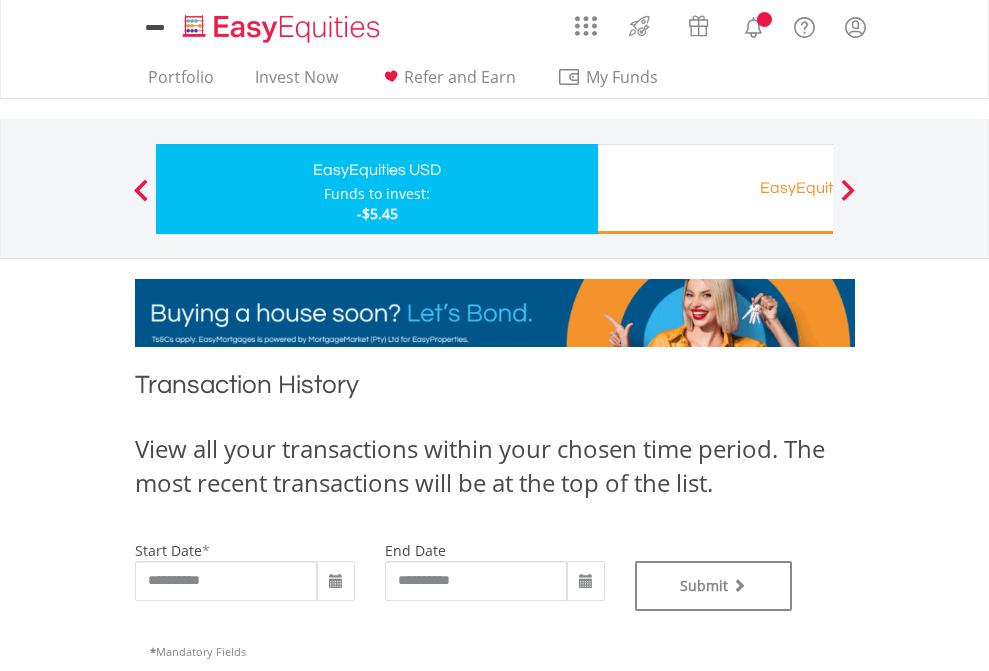 click on "EasyEquities RA" at bounding box center (818, 188) 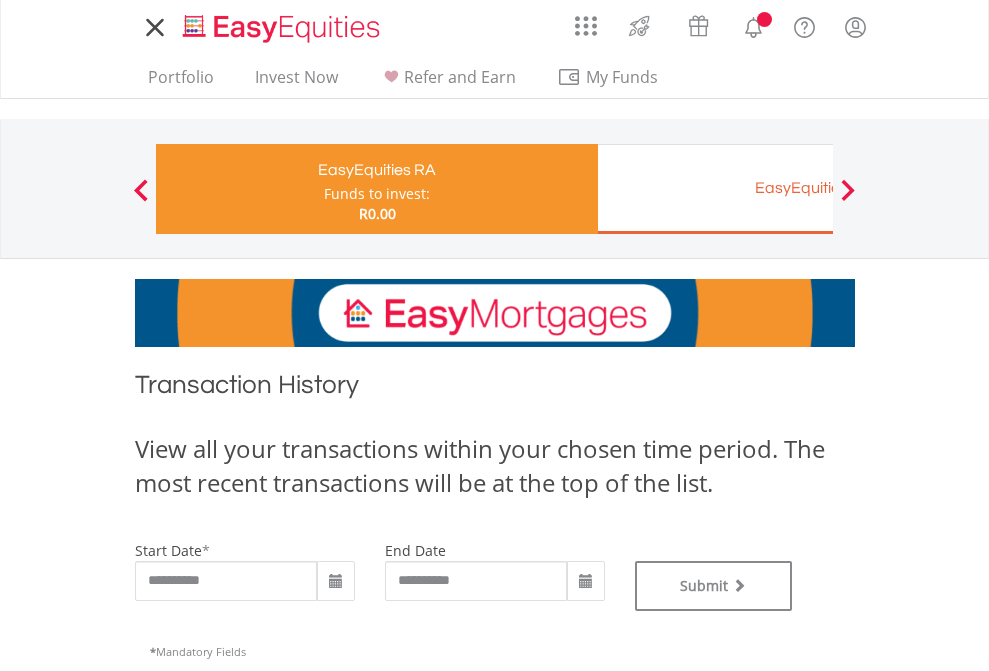 scroll, scrollTop: 0, scrollLeft: 0, axis: both 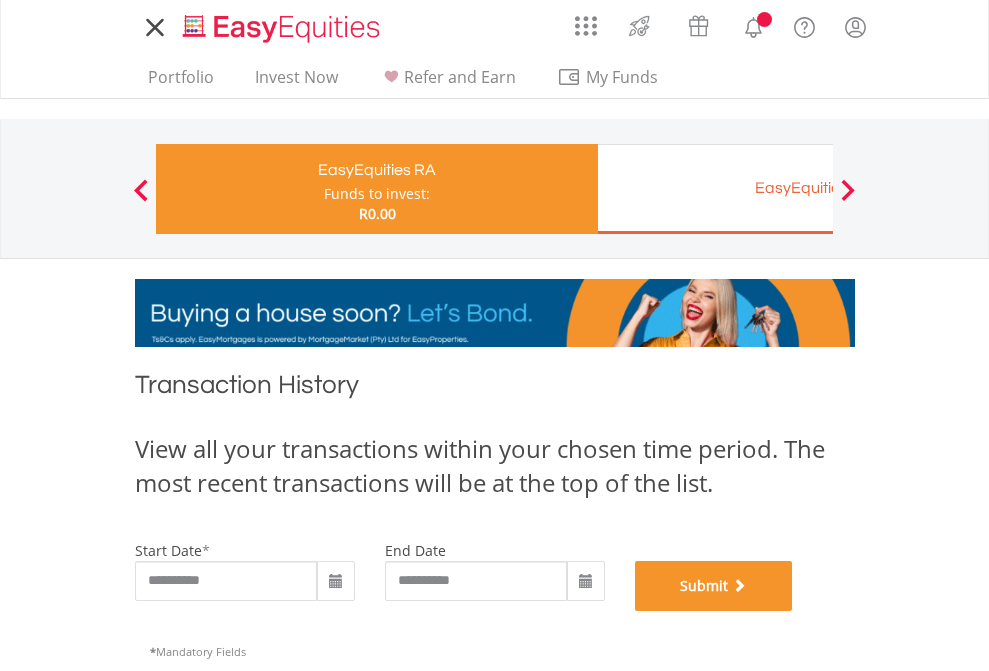 click on "Submit" at bounding box center (714, 586) 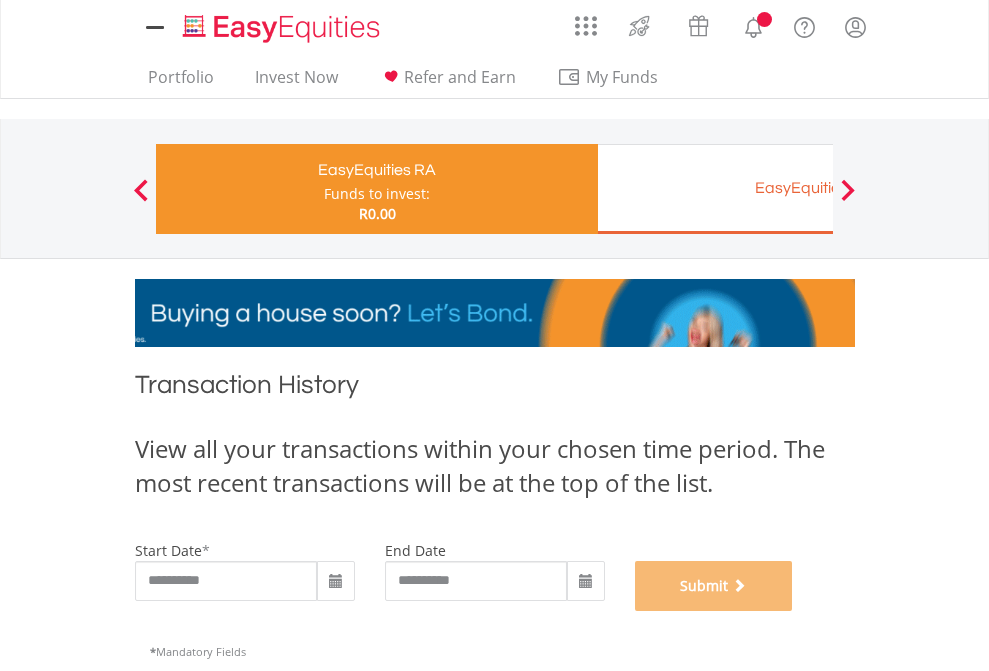 scroll, scrollTop: 811, scrollLeft: 0, axis: vertical 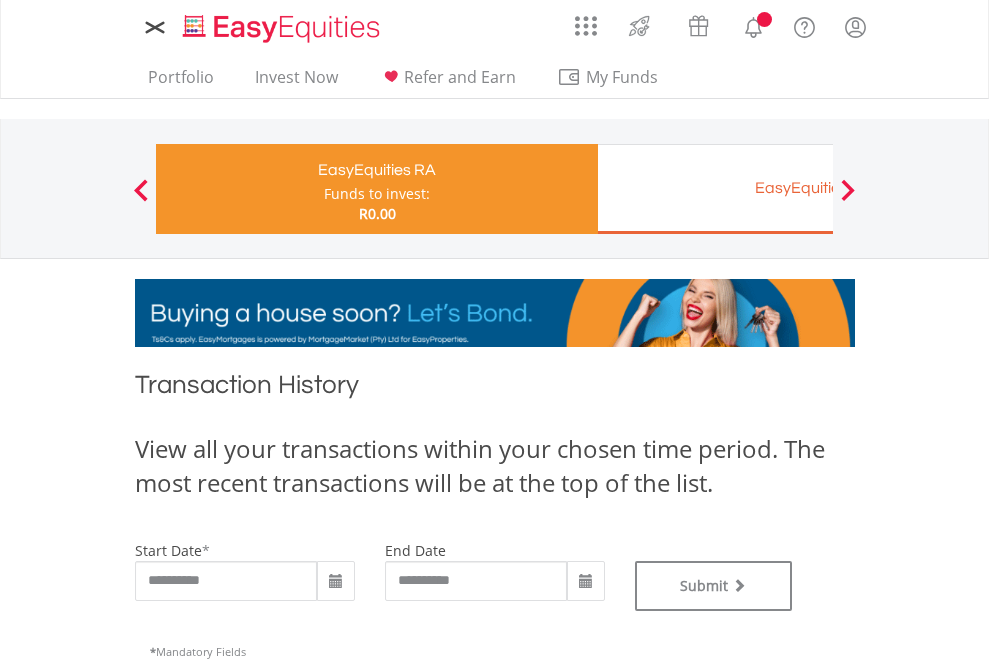 click on "EasyEquities EUR" at bounding box center [818, 188] 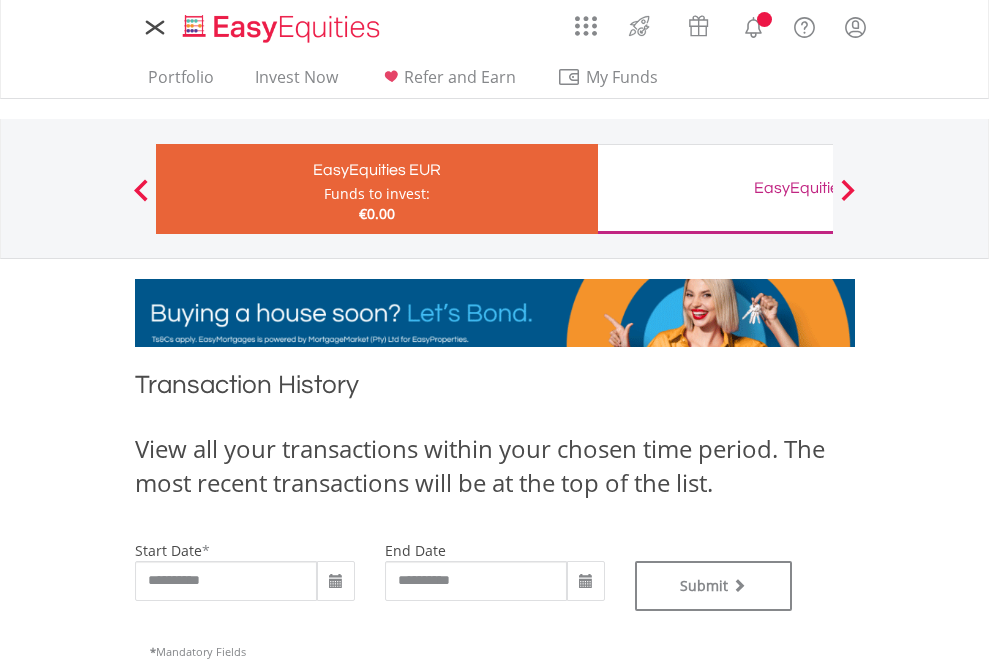 scroll, scrollTop: 0, scrollLeft: 0, axis: both 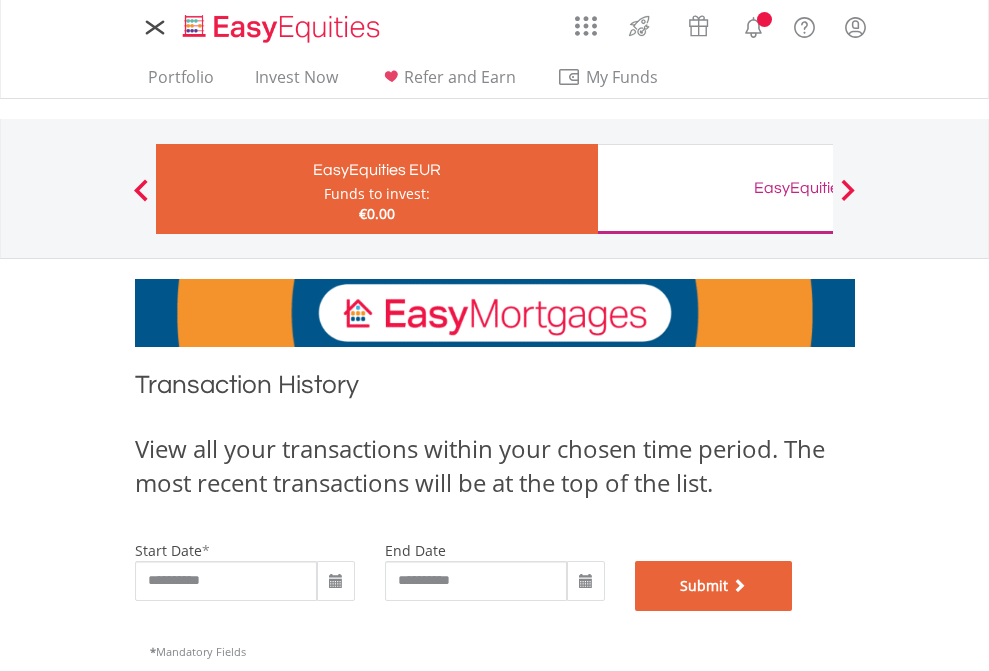click on "Submit" at bounding box center (714, 586) 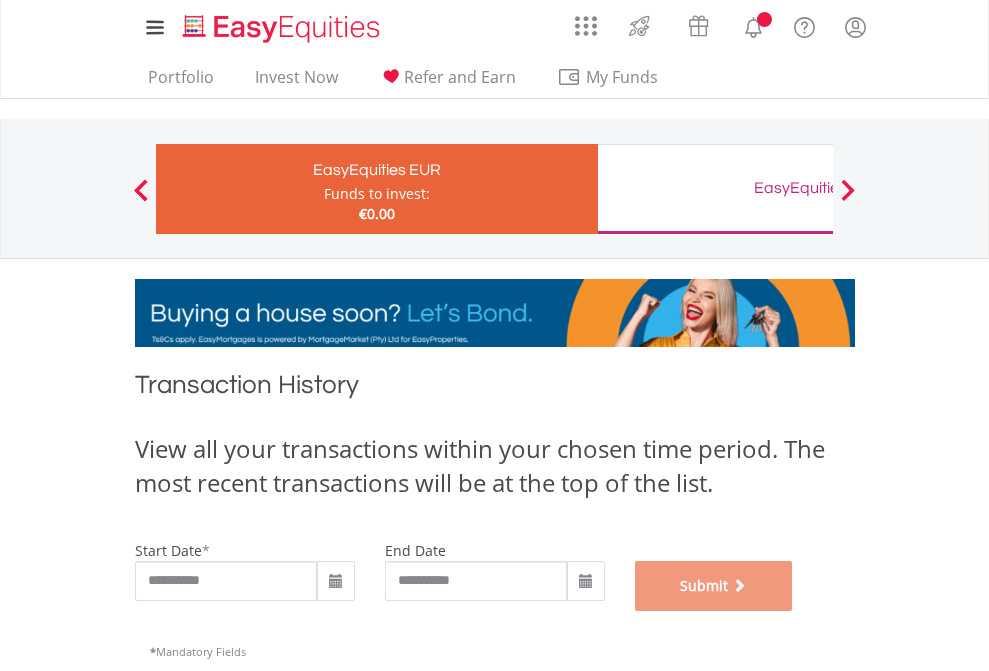 scroll, scrollTop: 811, scrollLeft: 0, axis: vertical 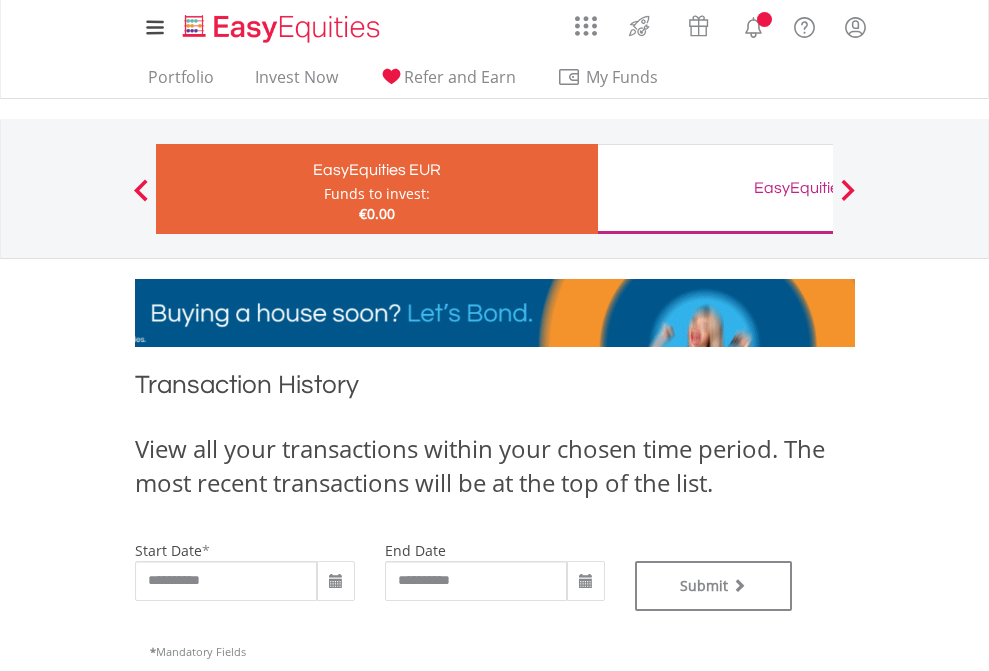 click on "EasyEquities GBP" at bounding box center [818, 188] 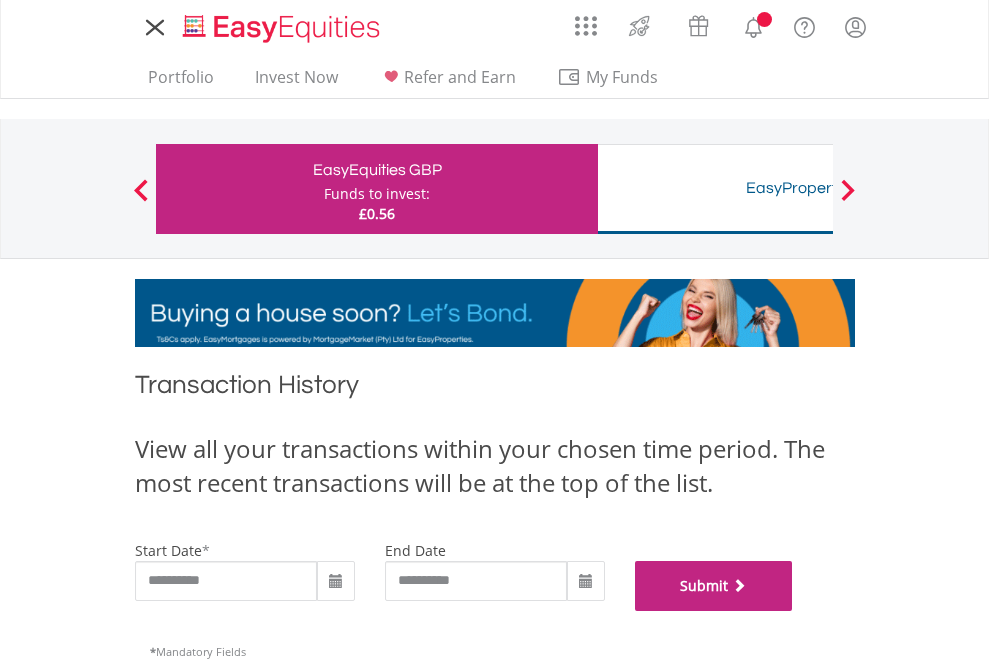 click on "Submit" at bounding box center [714, 586] 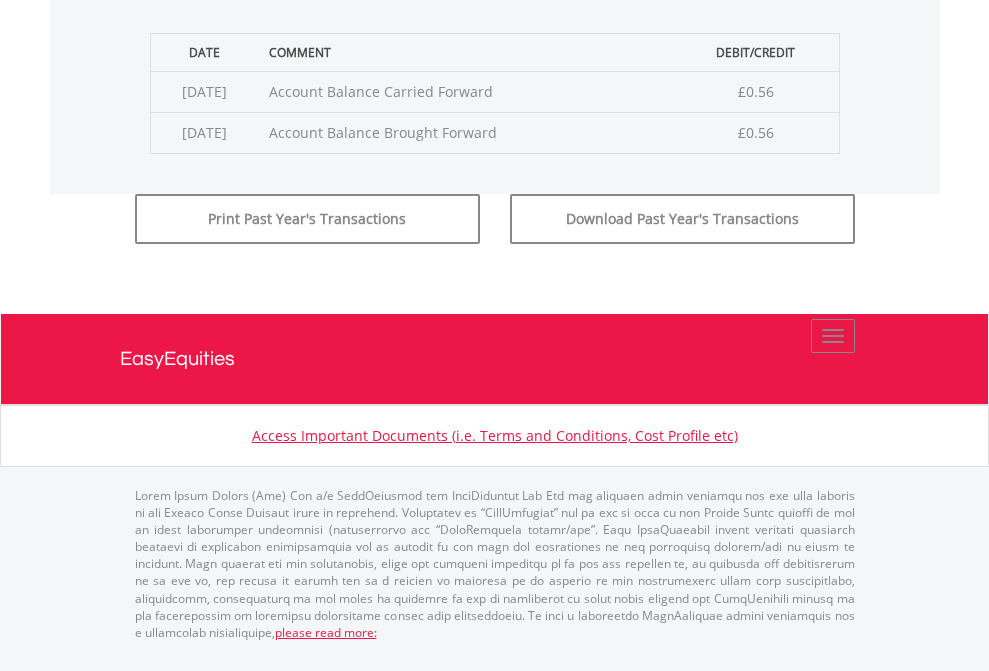 scroll, scrollTop: 811, scrollLeft: 0, axis: vertical 